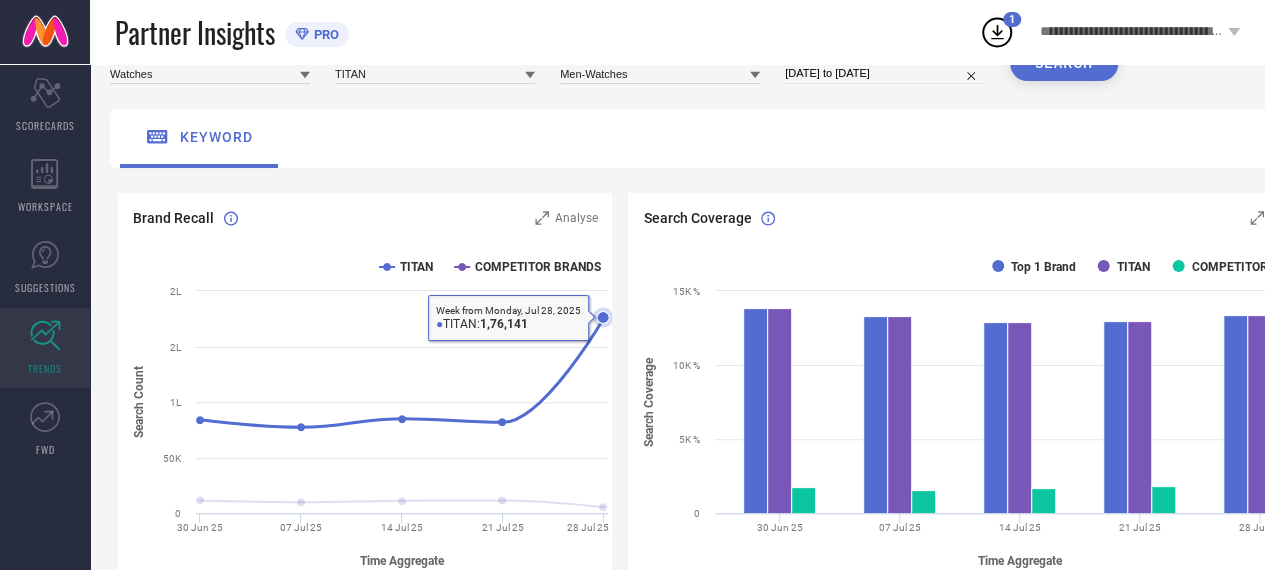 scroll, scrollTop: 0, scrollLeft: 0, axis: both 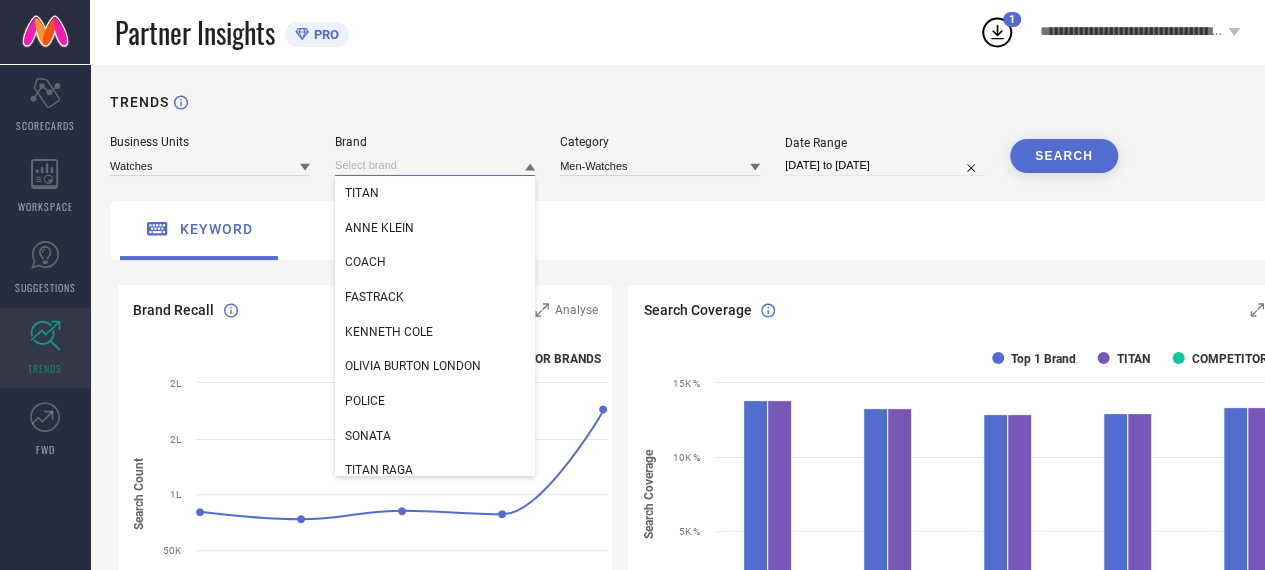 click at bounding box center [435, 165] 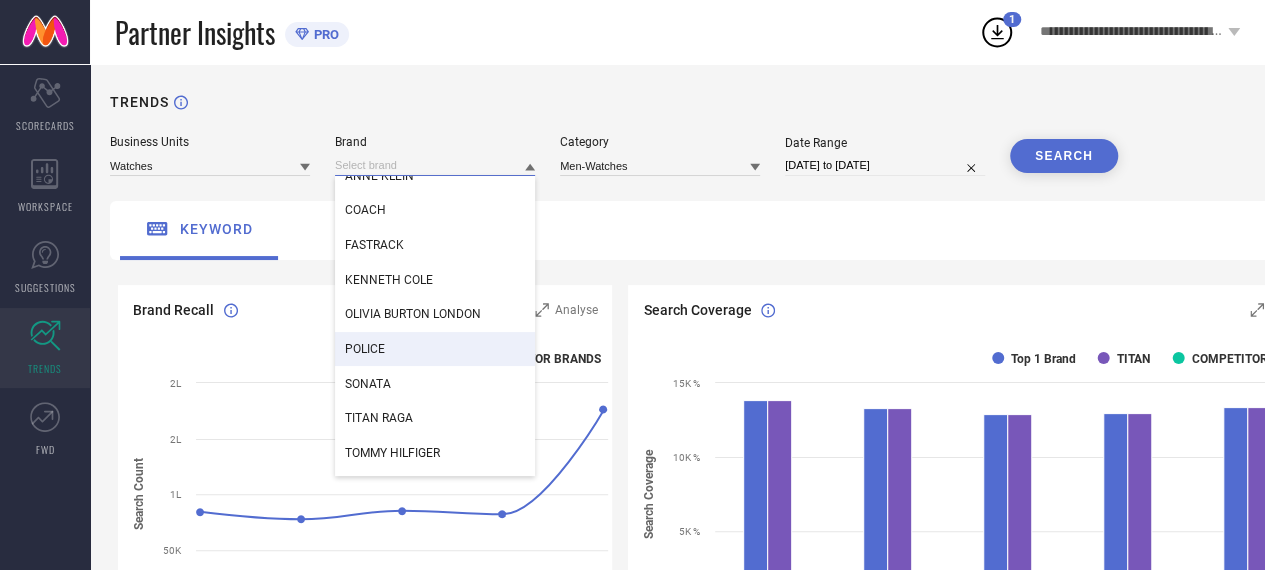 scroll, scrollTop: 81, scrollLeft: 0, axis: vertical 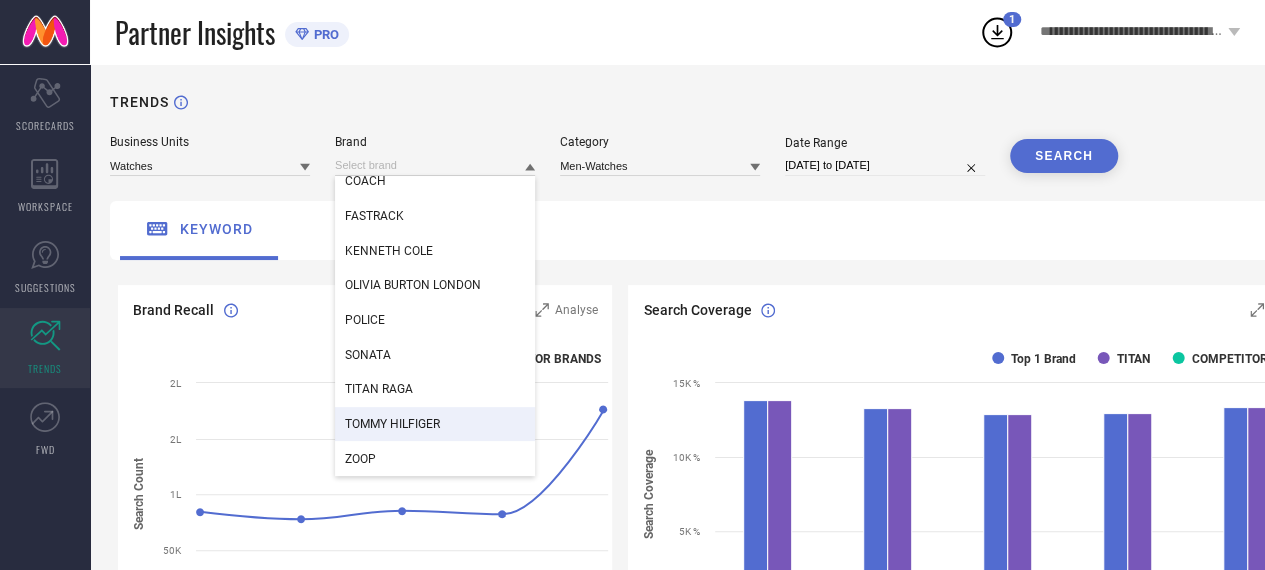 click on "TOMMY HILFIGER" at bounding box center (435, 424) 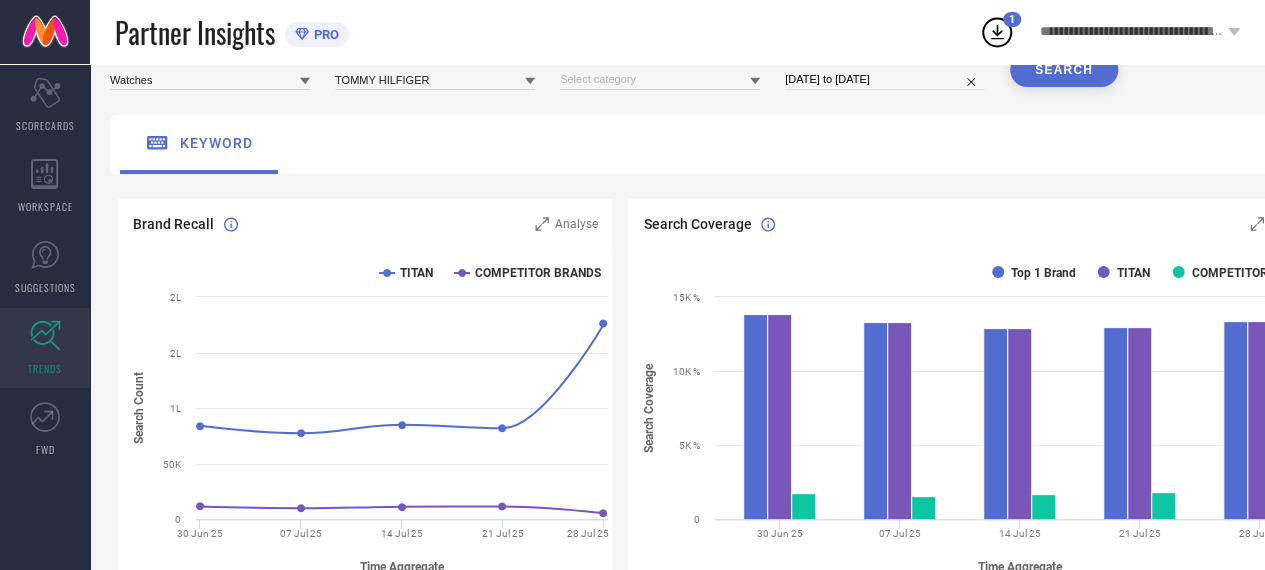 scroll, scrollTop: 0, scrollLeft: 0, axis: both 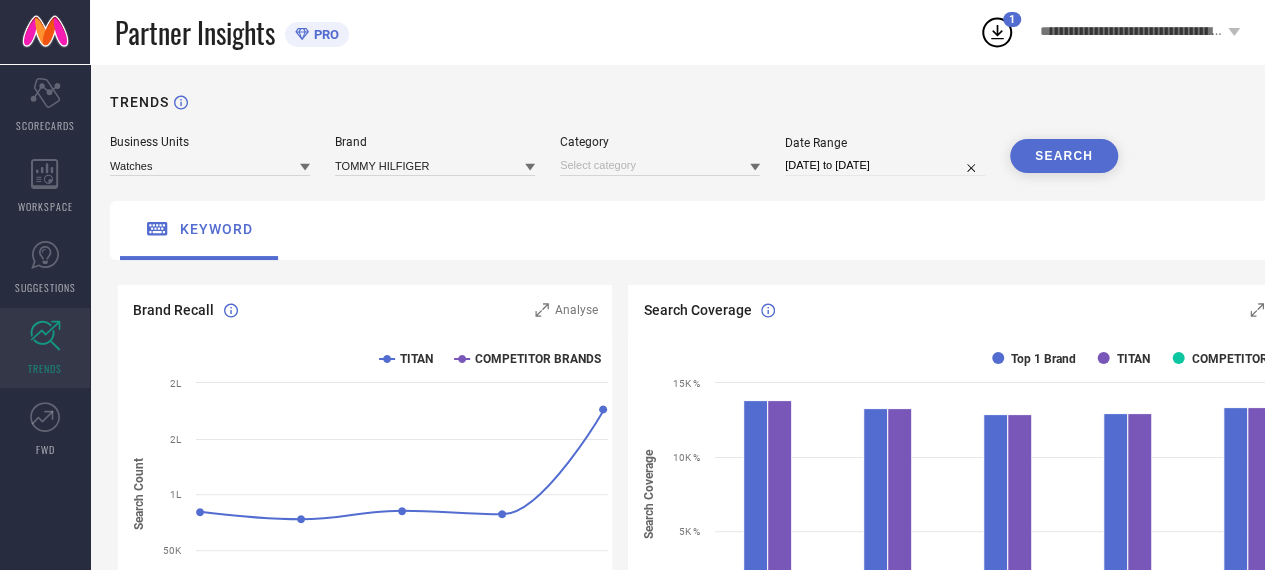 click on "SEARCH" at bounding box center (1064, 156) 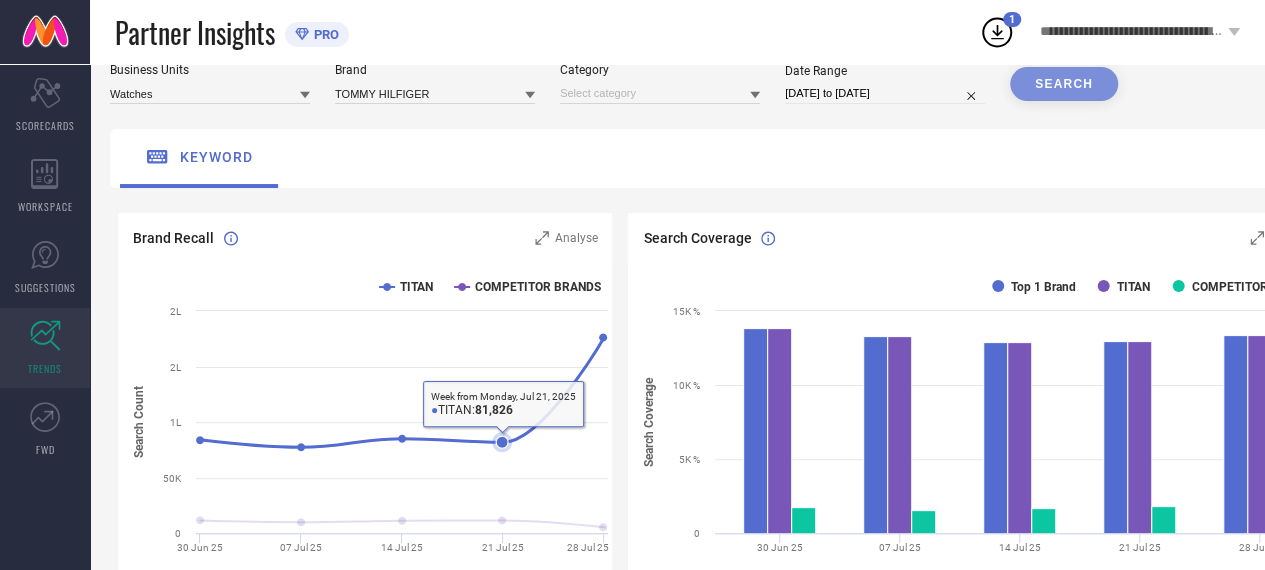 scroll, scrollTop: 0, scrollLeft: 0, axis: both 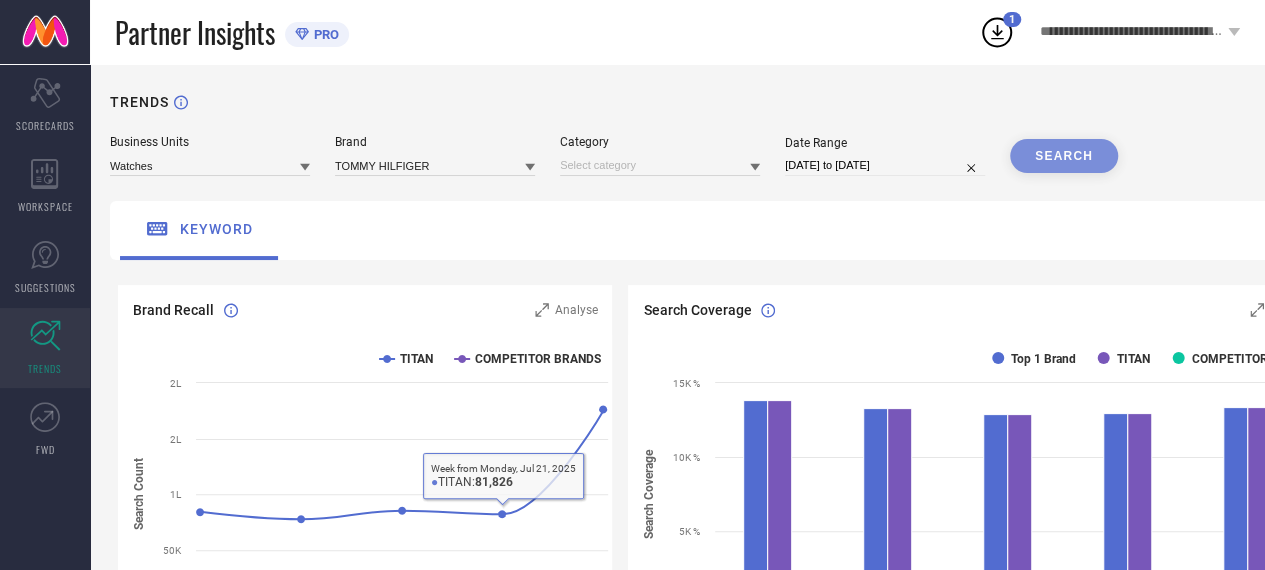 click on "TRENDS Business Units Watches Brand TOMMY HILFIGER Category Date Range 05-07-2025 to 03-08-2025 SEARCH keyword Brand Recall Analyse Created with Highcharts 9.3.3 Time Aggregate Search Count TITAN COMPETITOR BRANDS 30 Jun 25 07 Jul 25 14 Jul 25 21 Jul 25 28 Jul 25 0 50K 1L 2L 2L Week from Monday, Jul 21, 2025 ● TITAN: 81,826 Search Coverage Analyse Created with Highcharts 9.3.3 Time Aggregate Search Coverage Top 1 Brand TITAN COMPETITOR BRANDS 30 Jun 25 07 Jul 25 14 Jul 25 21 Jul 25 28 Jul 25 0 5K % 10K % 15K % Week from Monday, Jun 30, 2025 ● Top 1 Brand: 13,878.1 % Search Density DOWNLOAD In Top 50 Results In Top 100 Results In Top 200 Results KEYWORD STYLE DENSITY COMPETING PRODUCTS SEARCH VOLUME myntra 808 60 9,12,39,316 womens-western-wear 15 0 1,73,83,205 women-ethnic-wear 25 0 1,21,19,625 kids 20 0 1,08,25,293 fwdgenzcollection 23 1 85,00,056 men 648 44 81,02,804 accessories 804 59 76,88,553 mens-apparel 176 1 69,59,497 personal-care 20 2 67,51,241 footwear 33 1 66,77,955 309 19 7" at bounding box center (722, 3825) 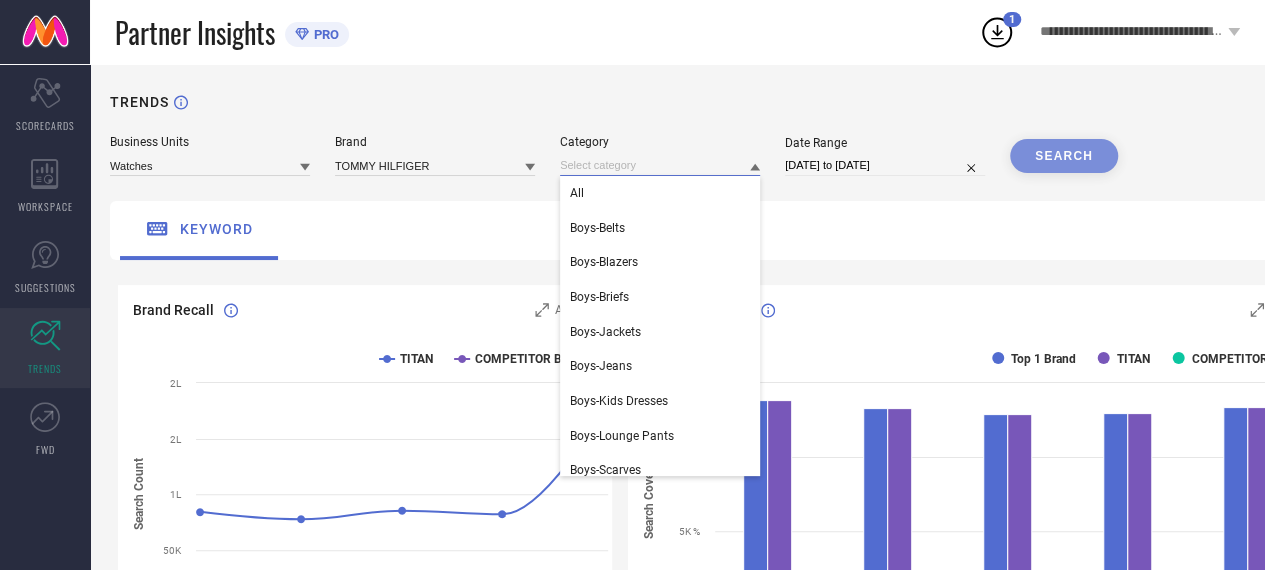 click at bounding box center (660, 165) 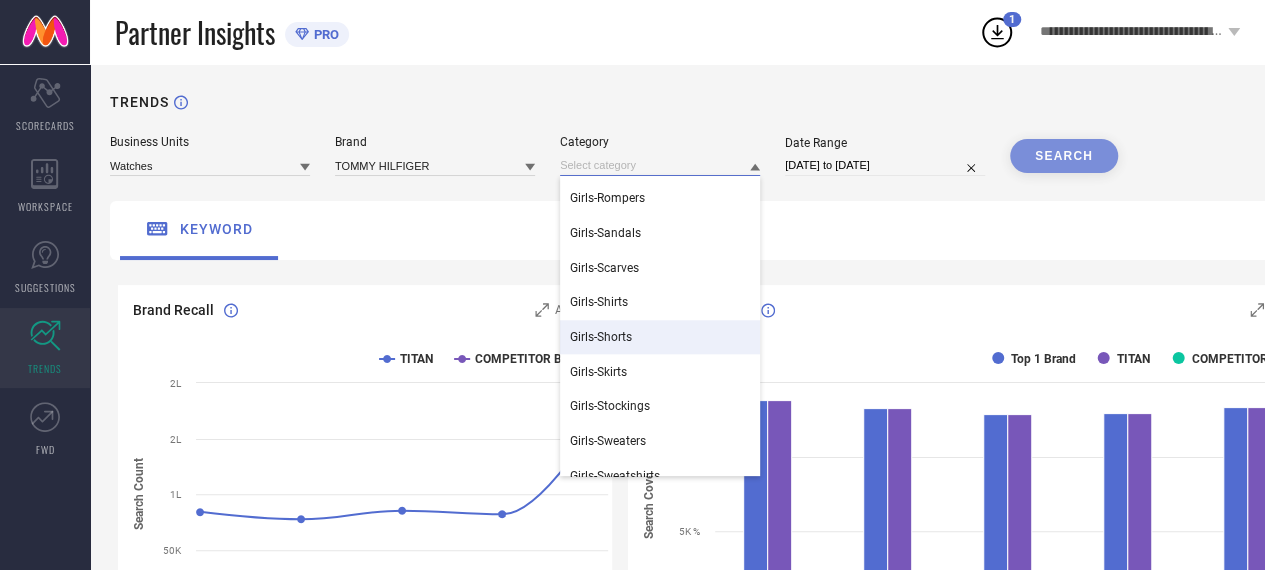 scroll, scrollTop: 1500, scrollLeft: 0, axis: vertical 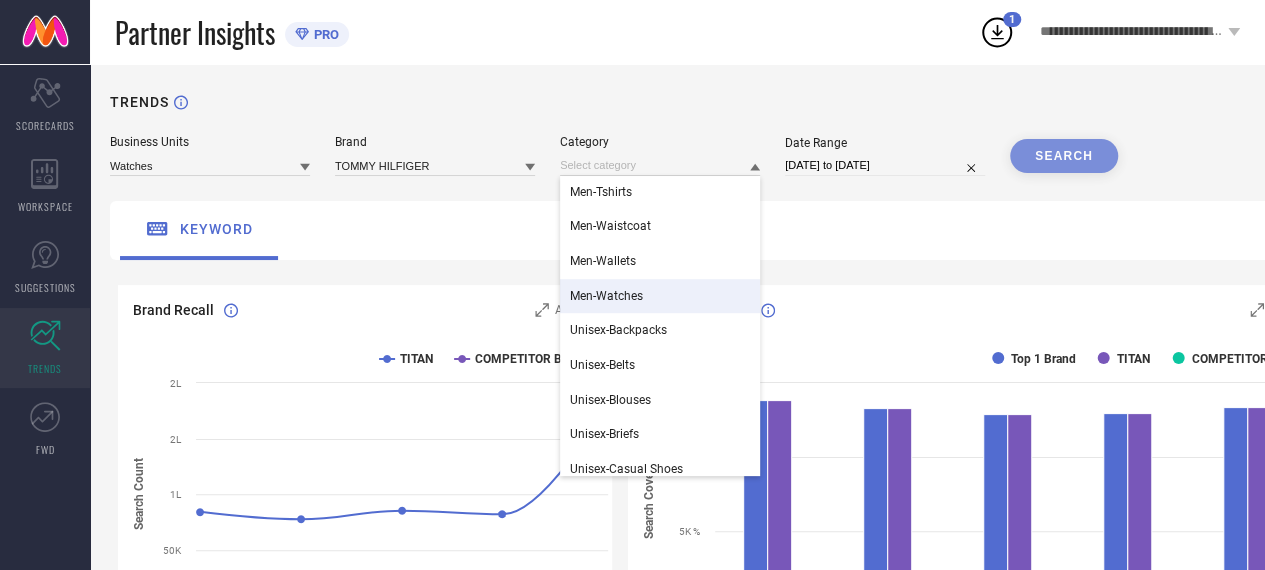 click on "Men-Watches" at bounding box center [606, 296] 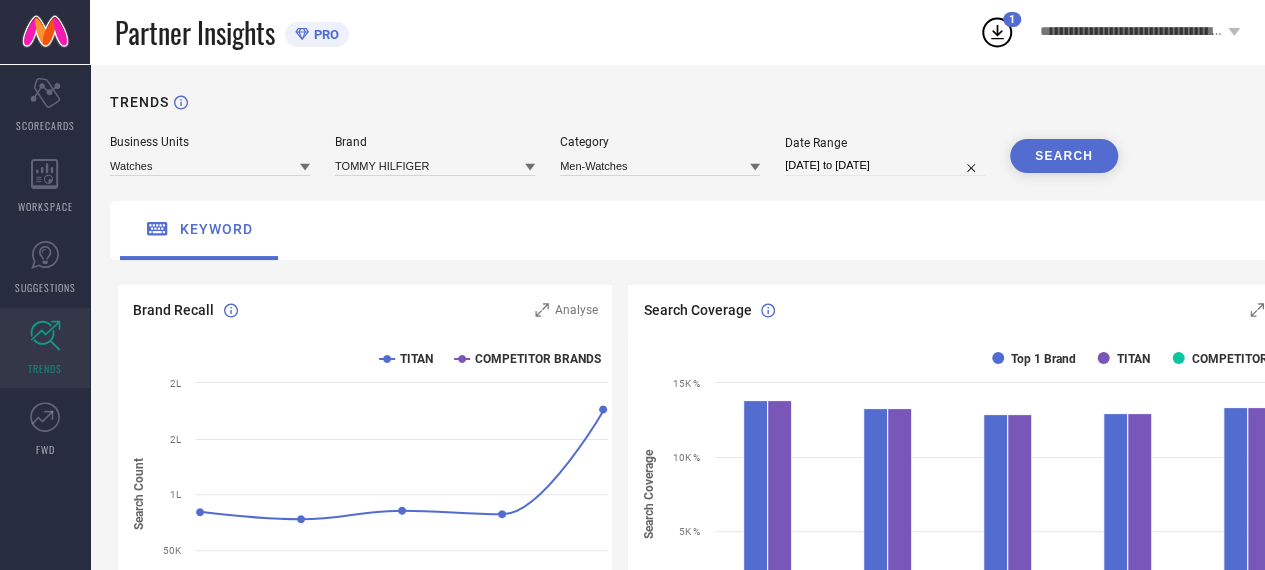 click on "SEARCH" at bounding box center [1064, 156] 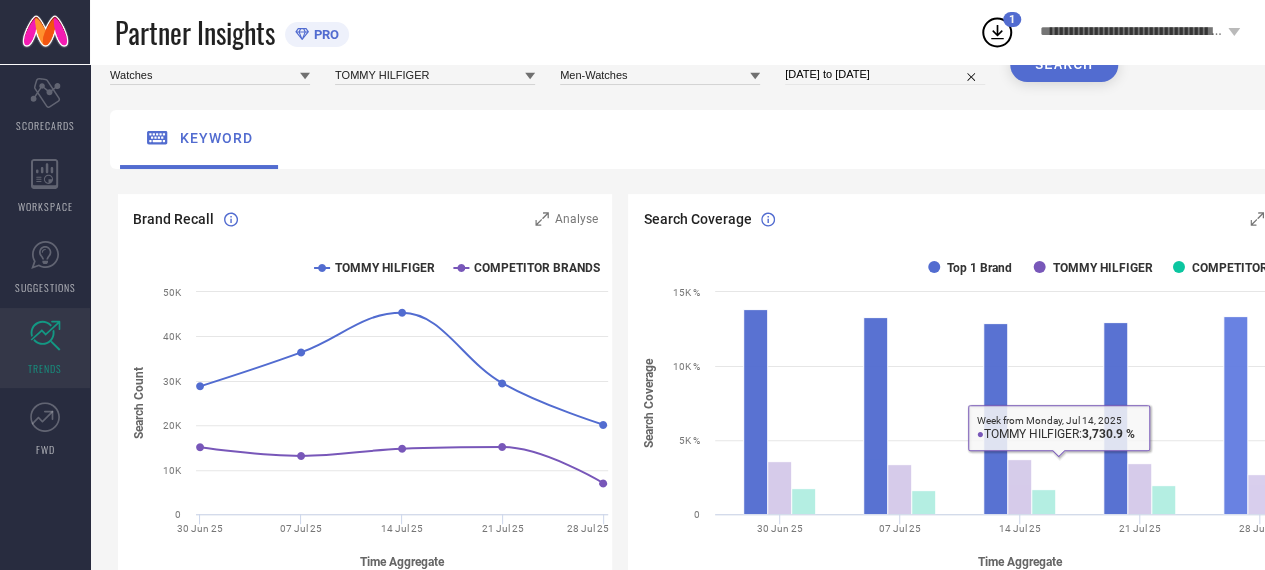 scroll, scrollTop: 0, scrollLeft: 0, axis: both 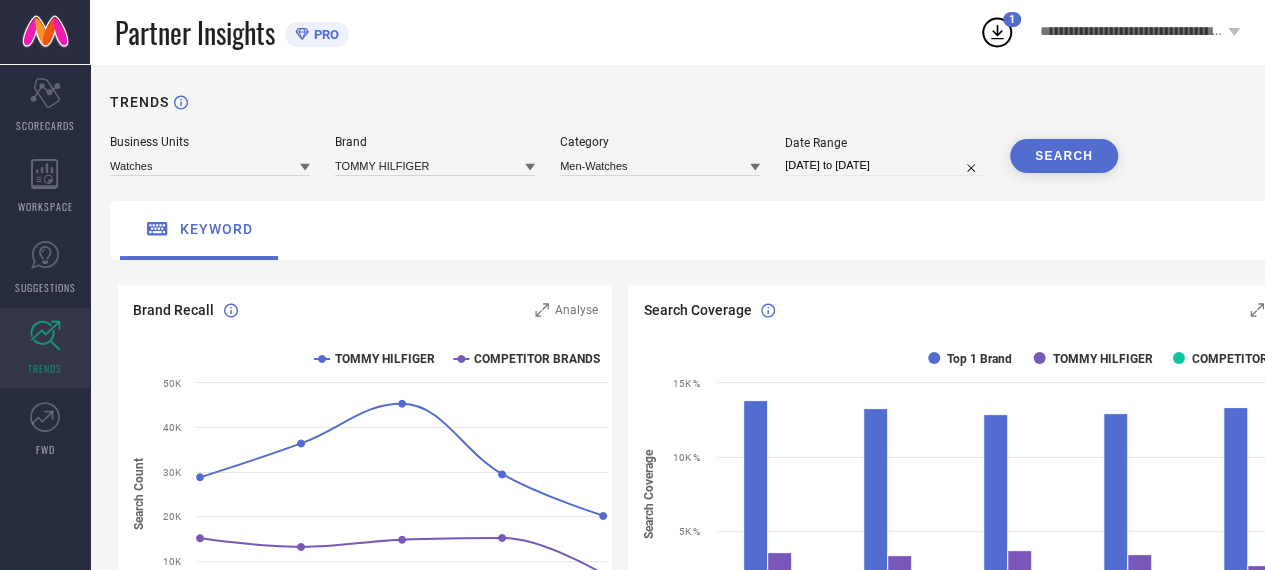 click 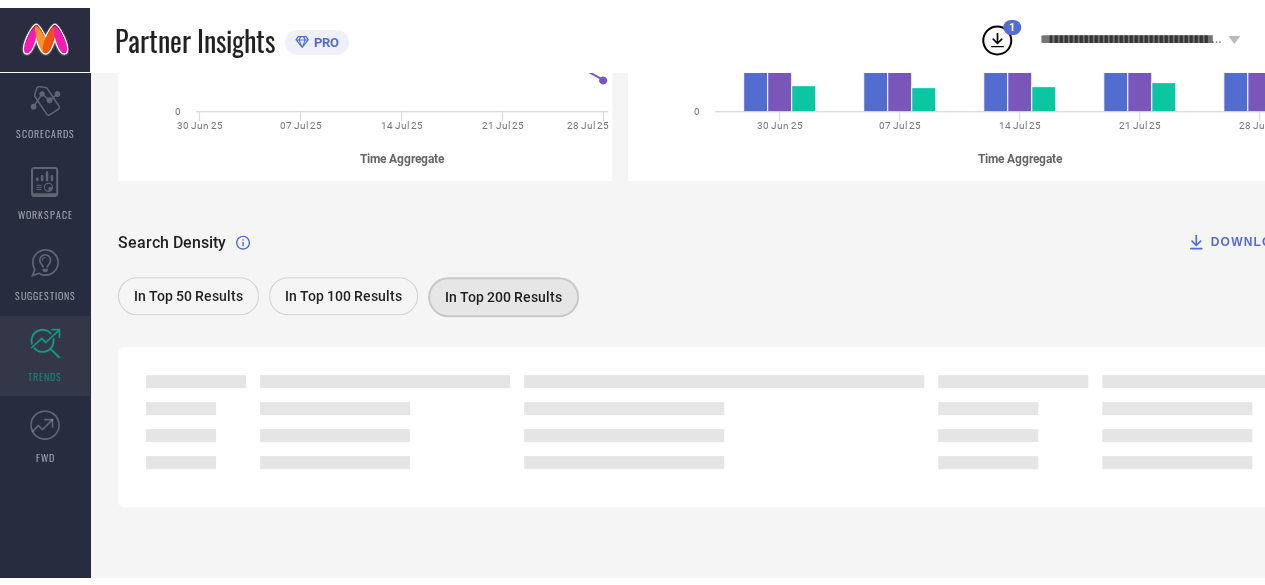 scroll, scrollTop: 0, scrollLeft: 0, axis: both 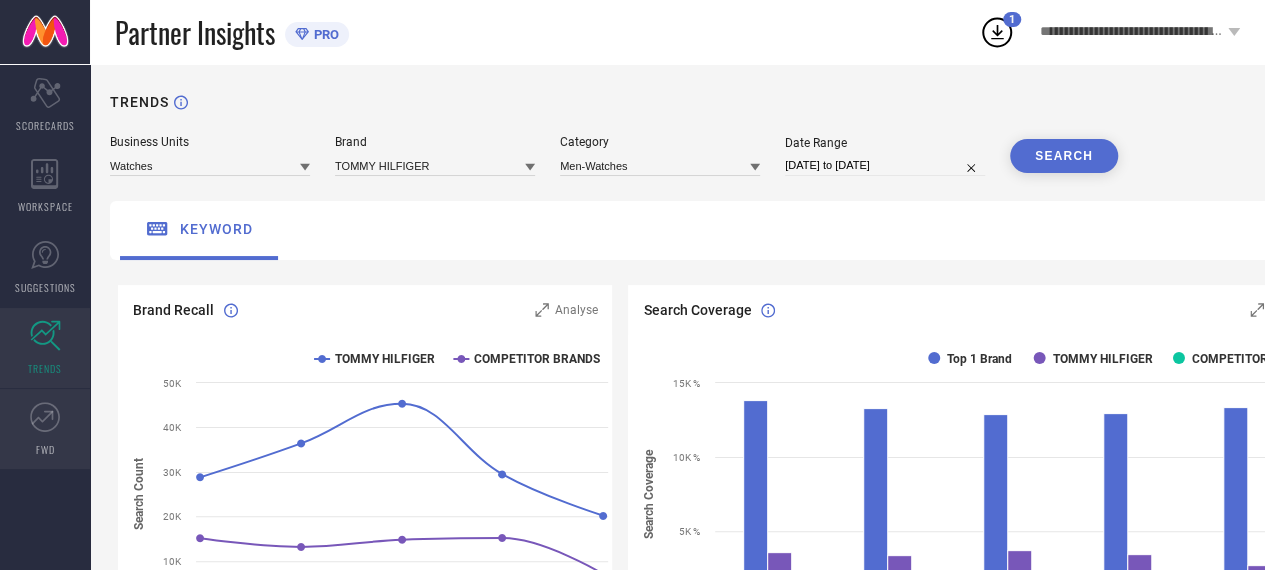 click 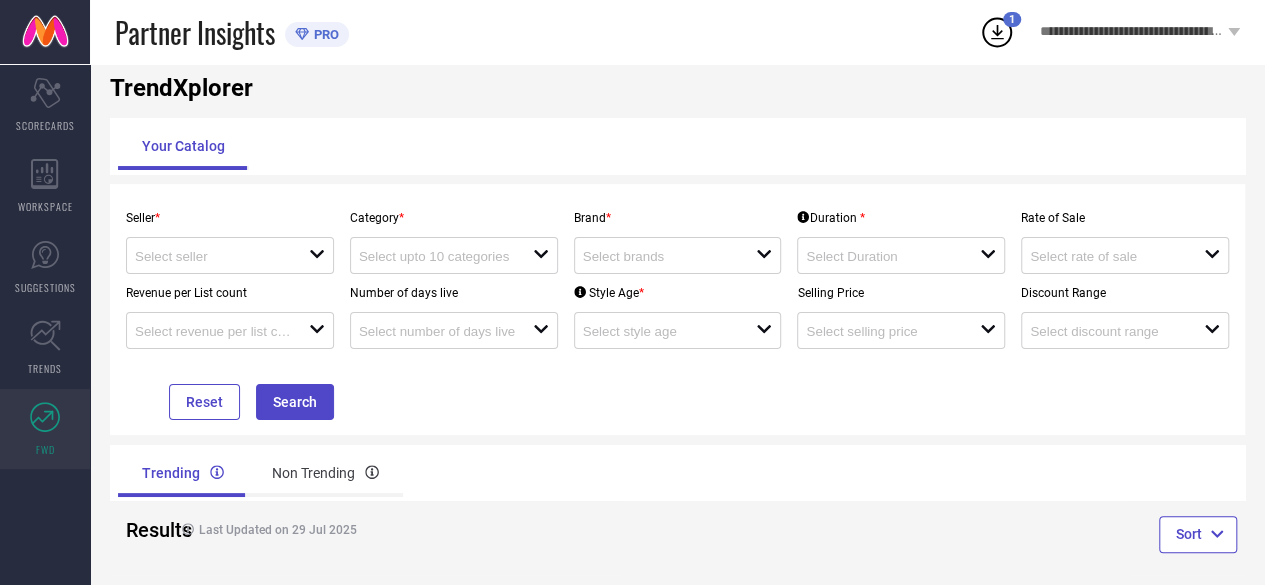 scroll, scrollTop: 56, scrollLeft: 0, axis: vertical 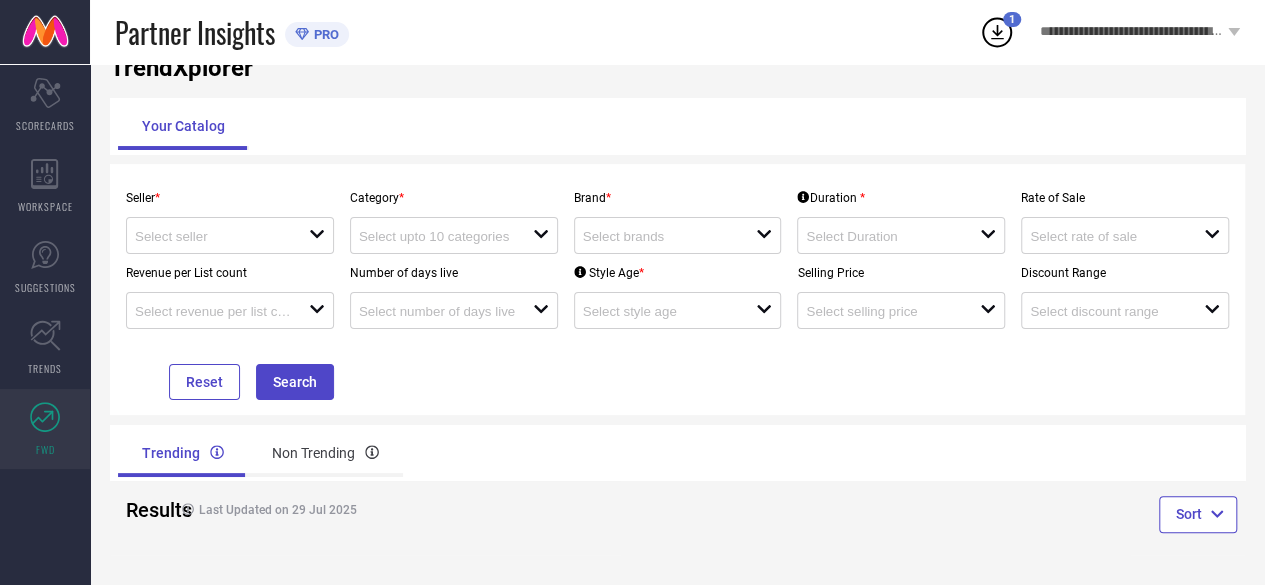 click on "Trending Non Trending" at bounding box center (677, 453) 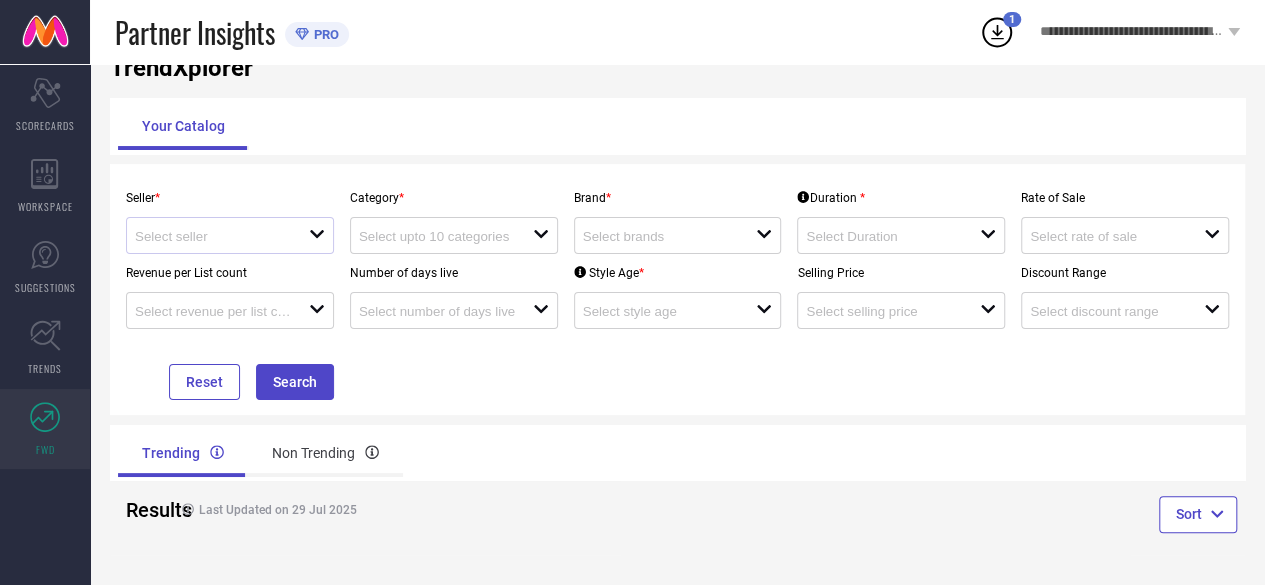 click at bounding box center [222, 235] 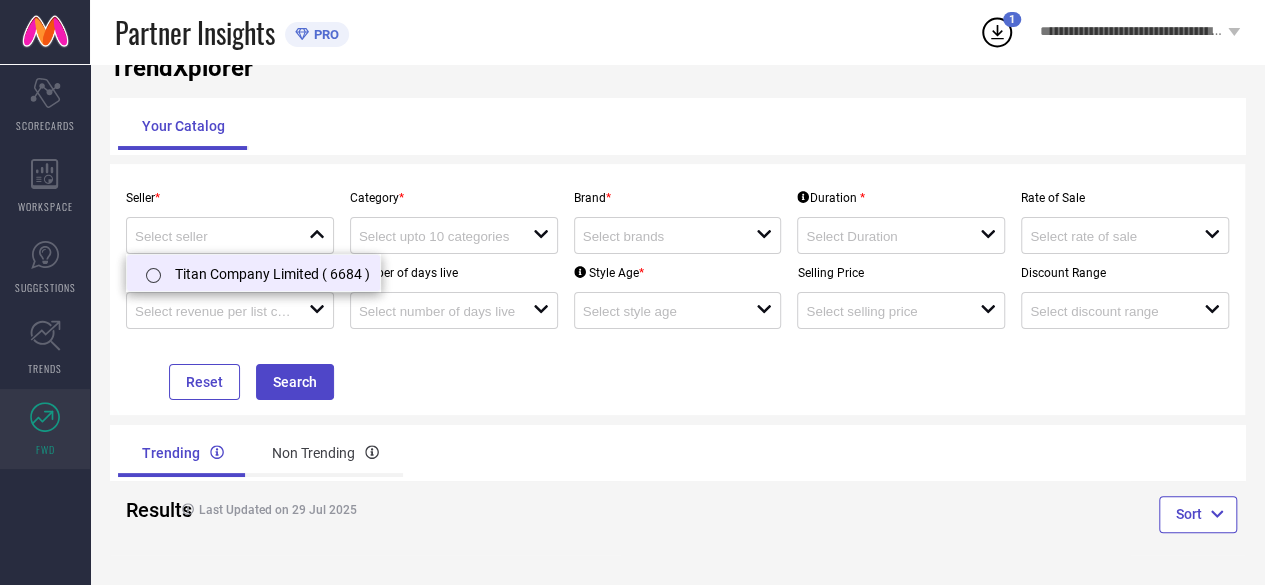 click on "Titan Company Limited ( 6684 )" at bounding box center [253, 273] 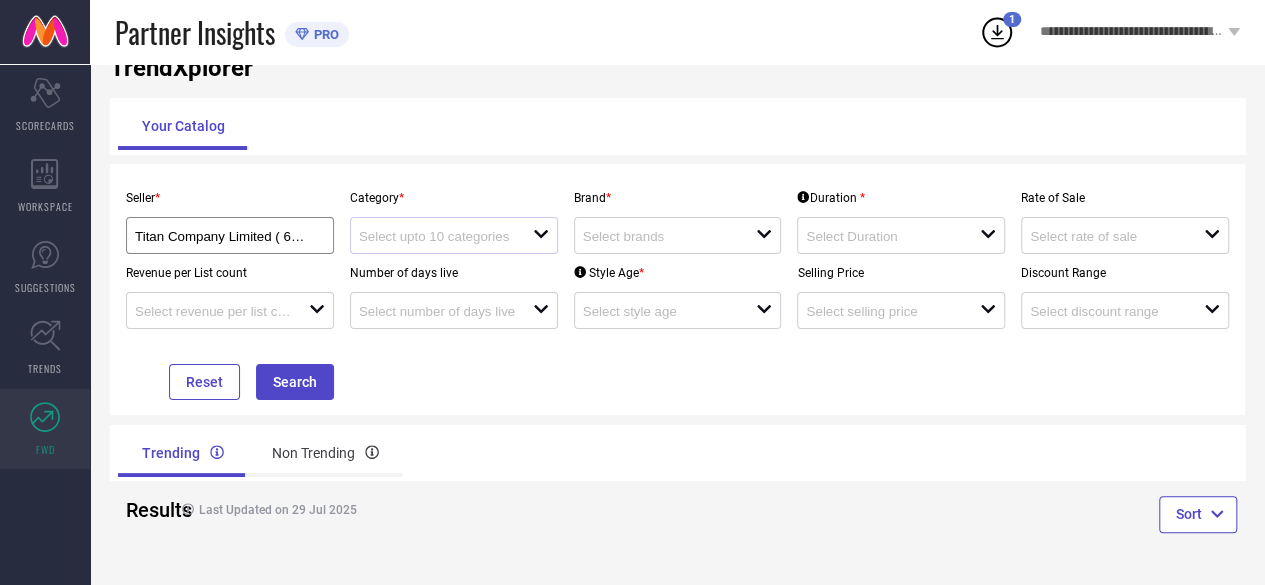 click on "open" 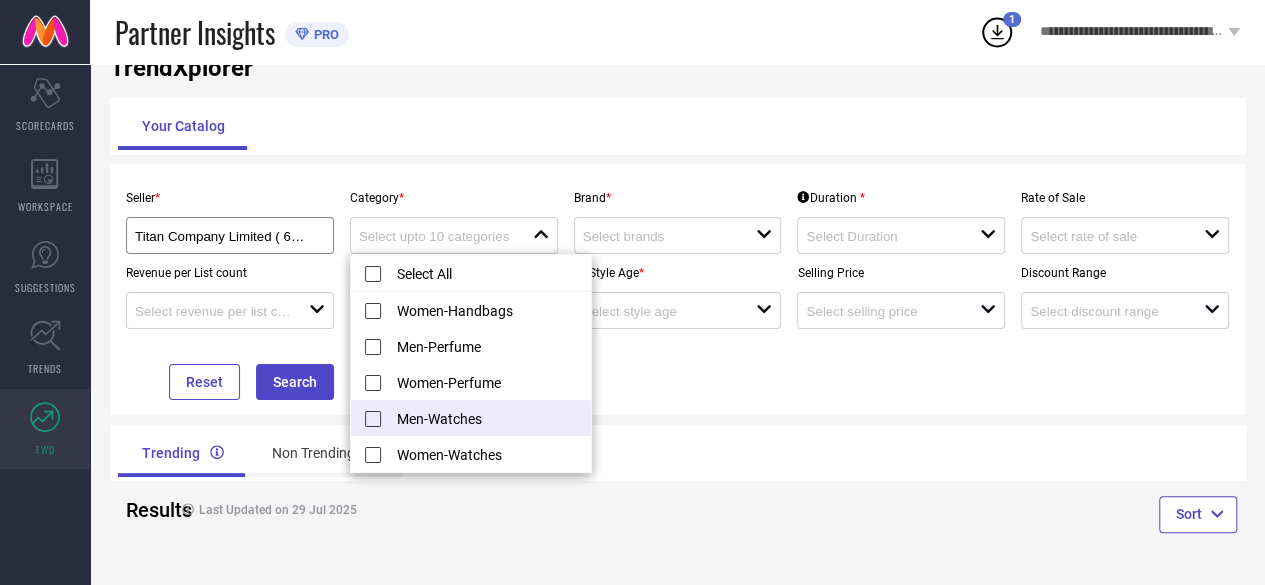 click on "Men-Watches" at bounding box center (471, 418) 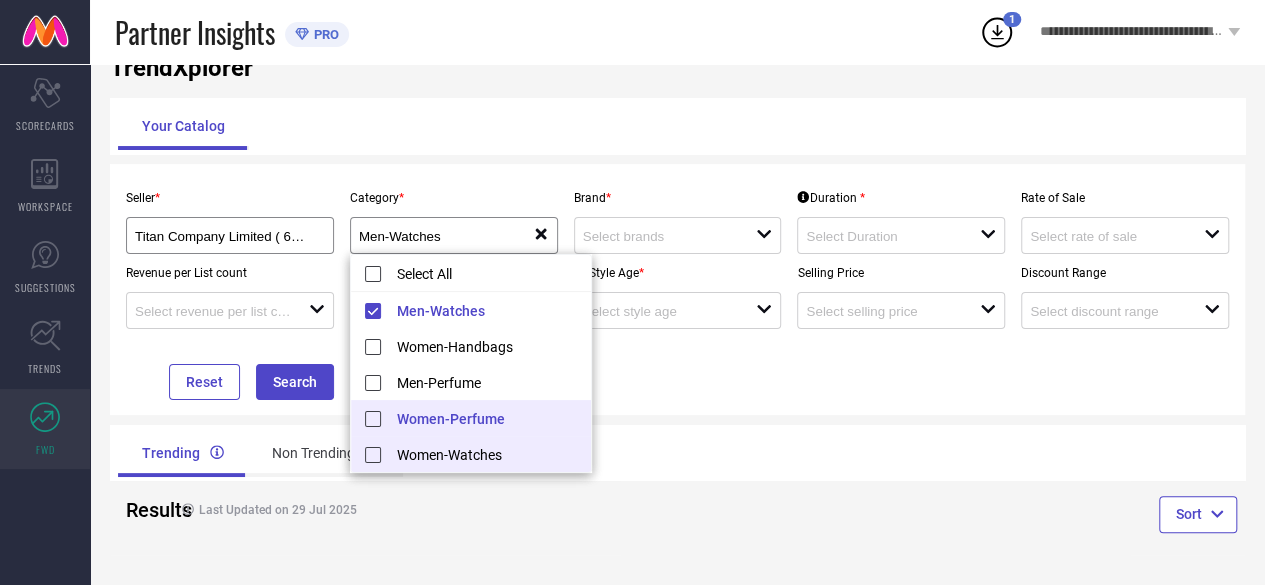 click on "Women-Watches" at bounding box center (471, 454) 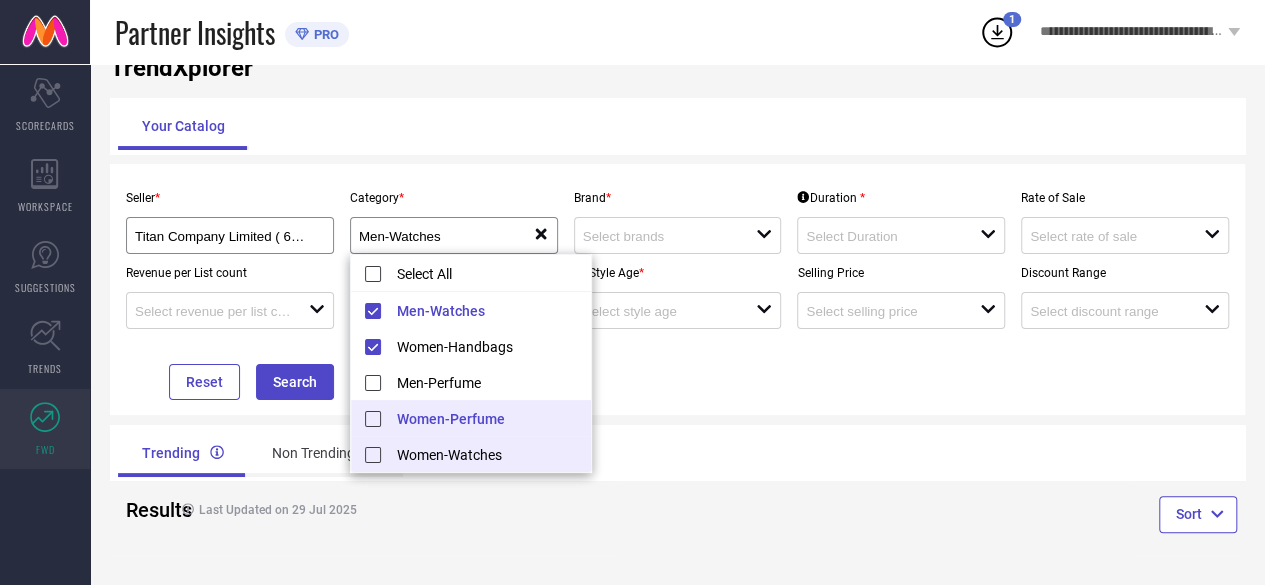 type on "Men-Watches, Women-Watches" 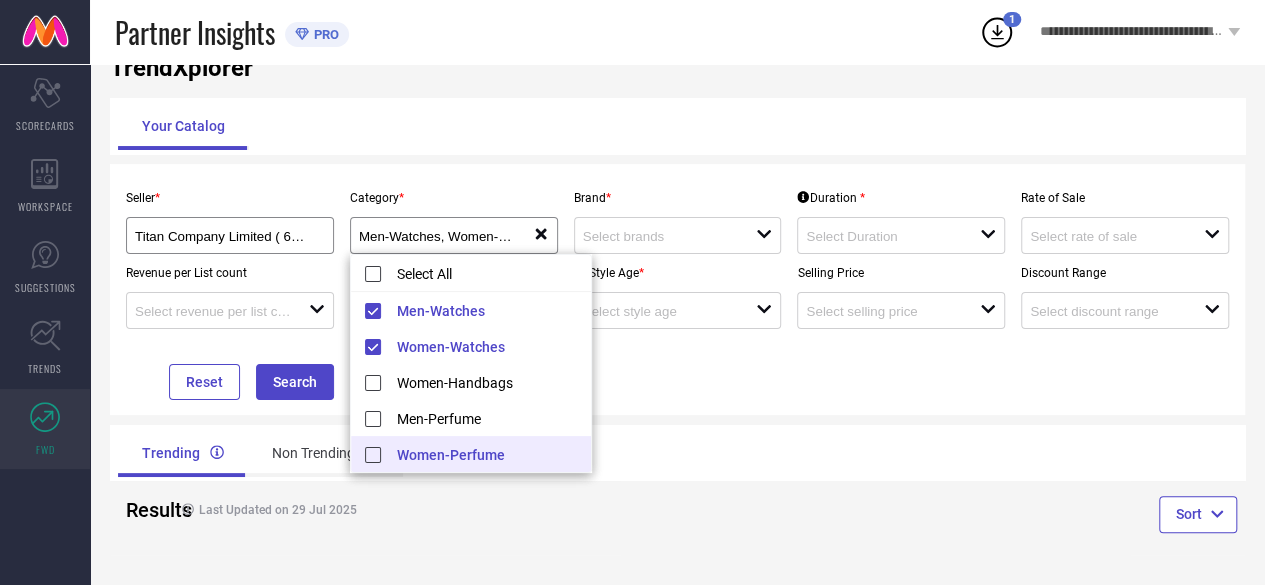 click on "Sort" at bounding box center (962, 517) 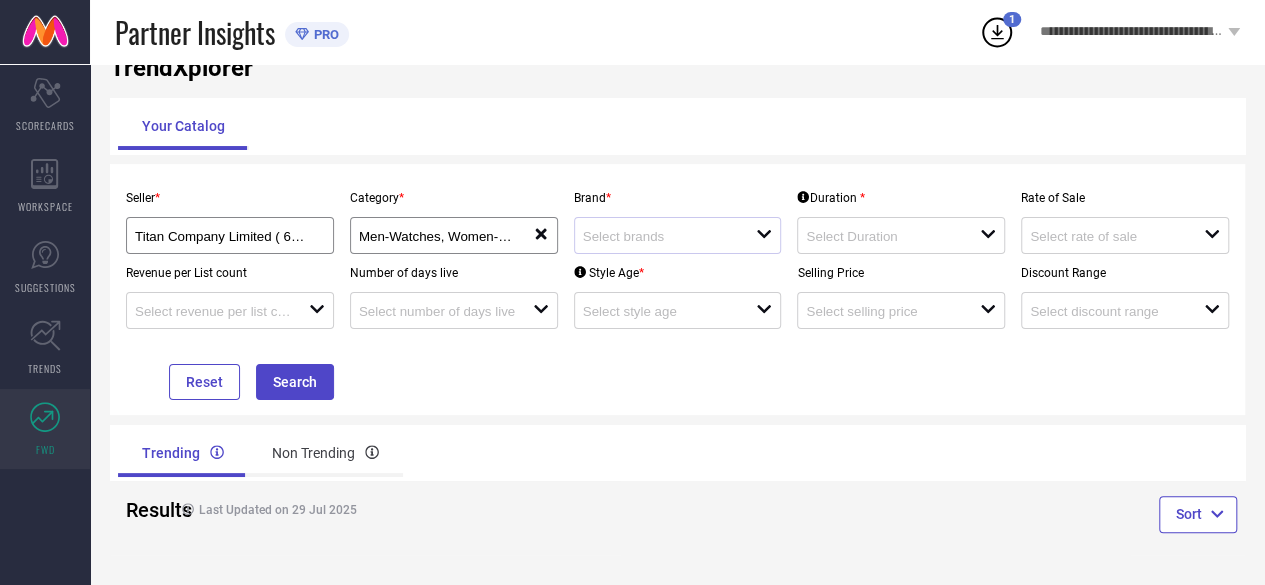 click on "open" at bounding box center [764, 235] 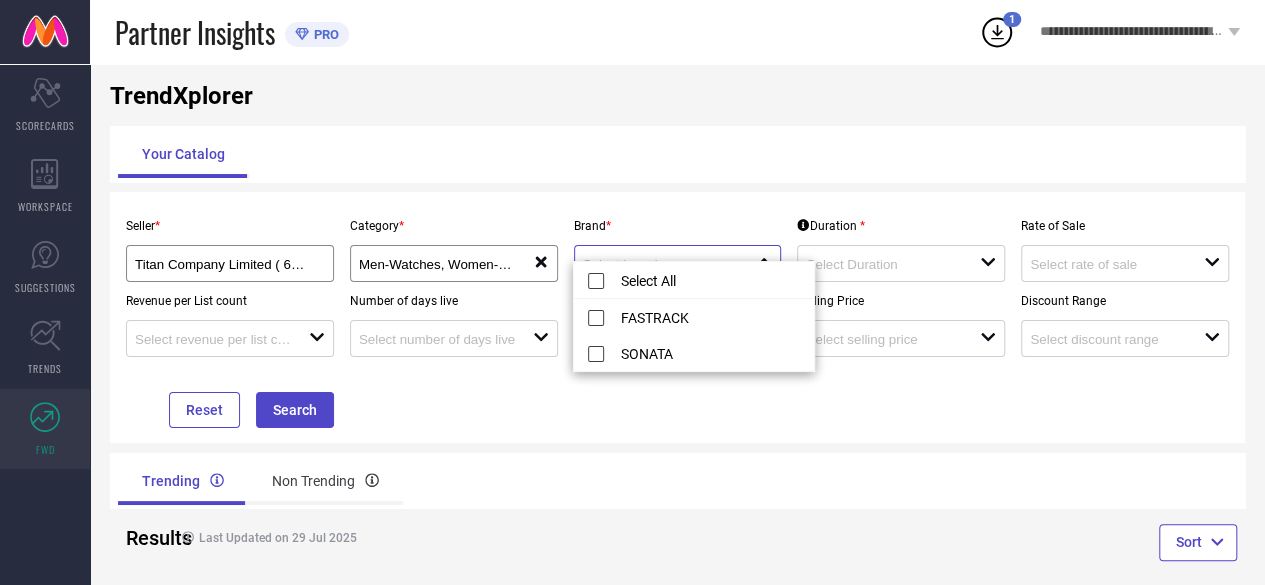 scroll, scrollTop: 56, scrollLeft: 0, axis: vertical 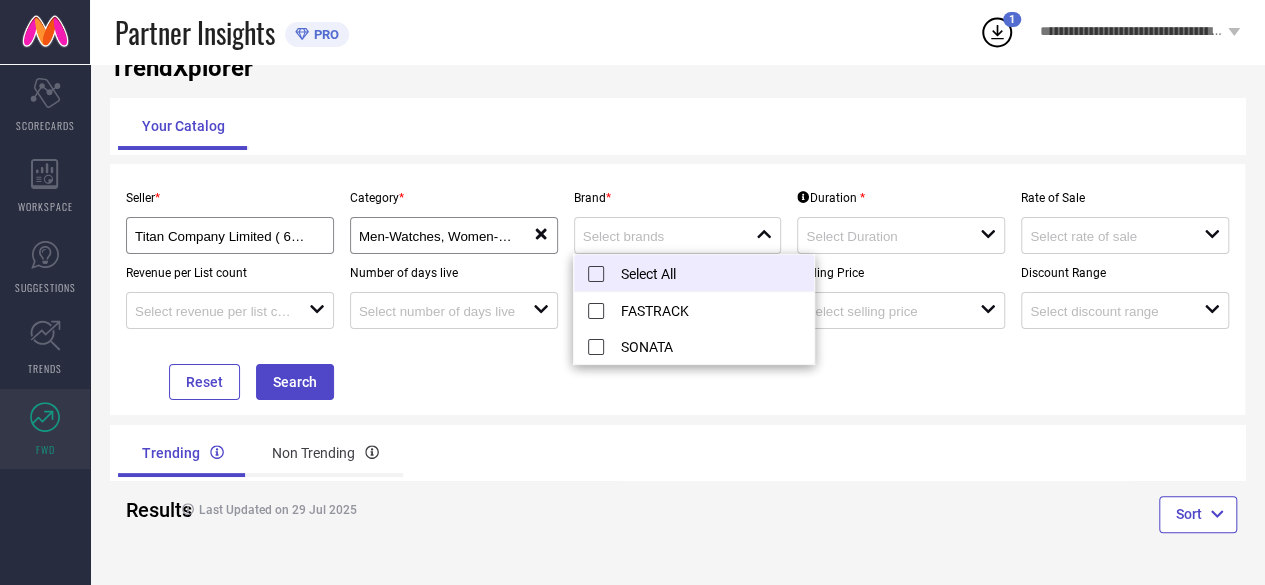 click on "Select All" at bounding box center (694, 273) 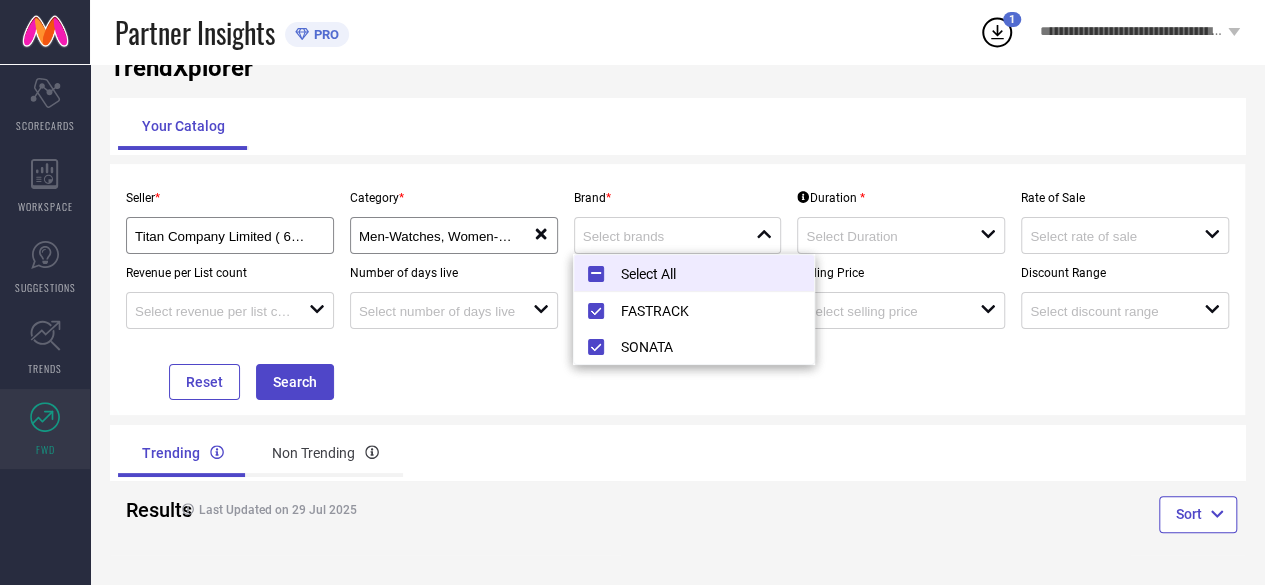 type on "FASTRACK, SONATA" 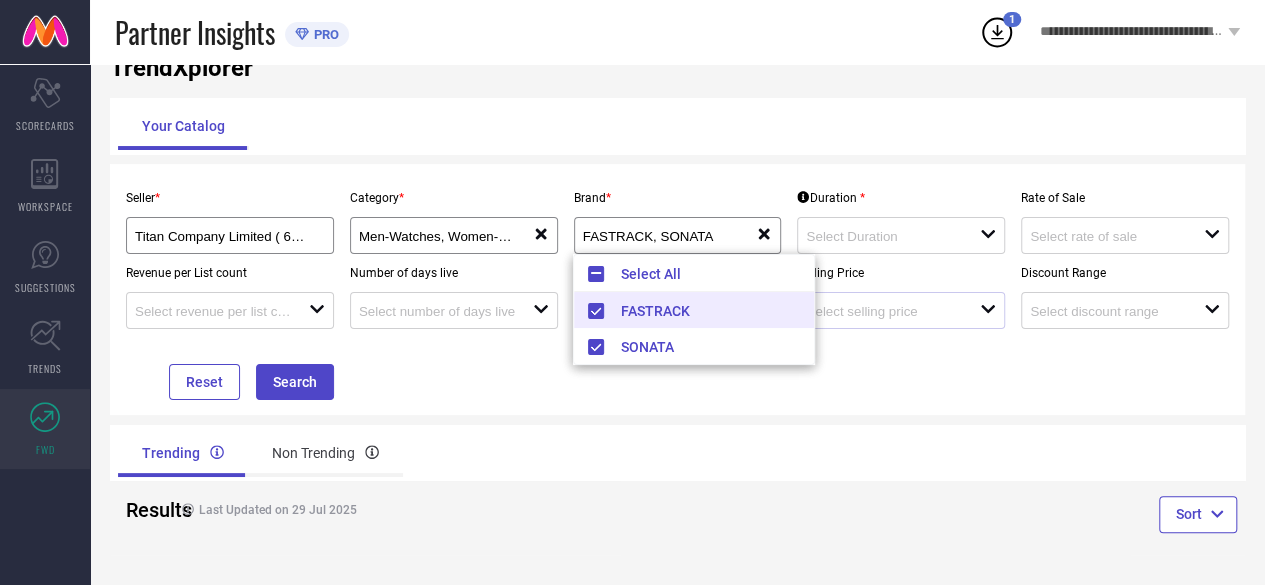 drag, startPoint x: 826, startPoint y: 421, endPoint x: 873, endPoint y: 294, distance: 135.41788 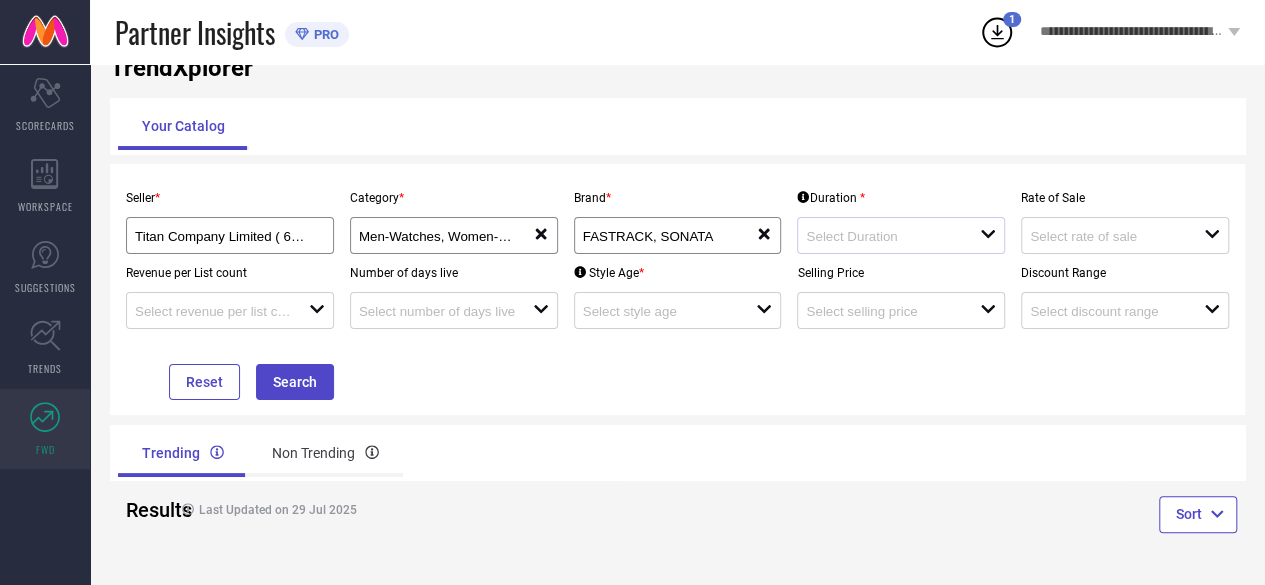 click on "open" at bounding box center [901, 235] 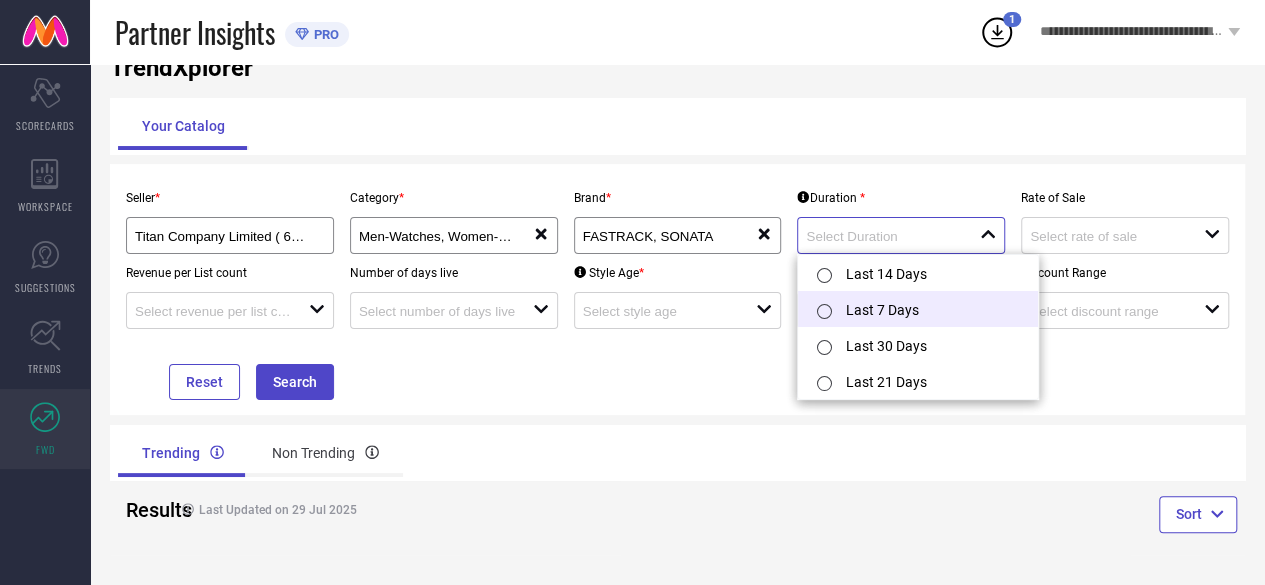 scroll, scrollTop: 2, scrollLeft: 0, axis: vertical 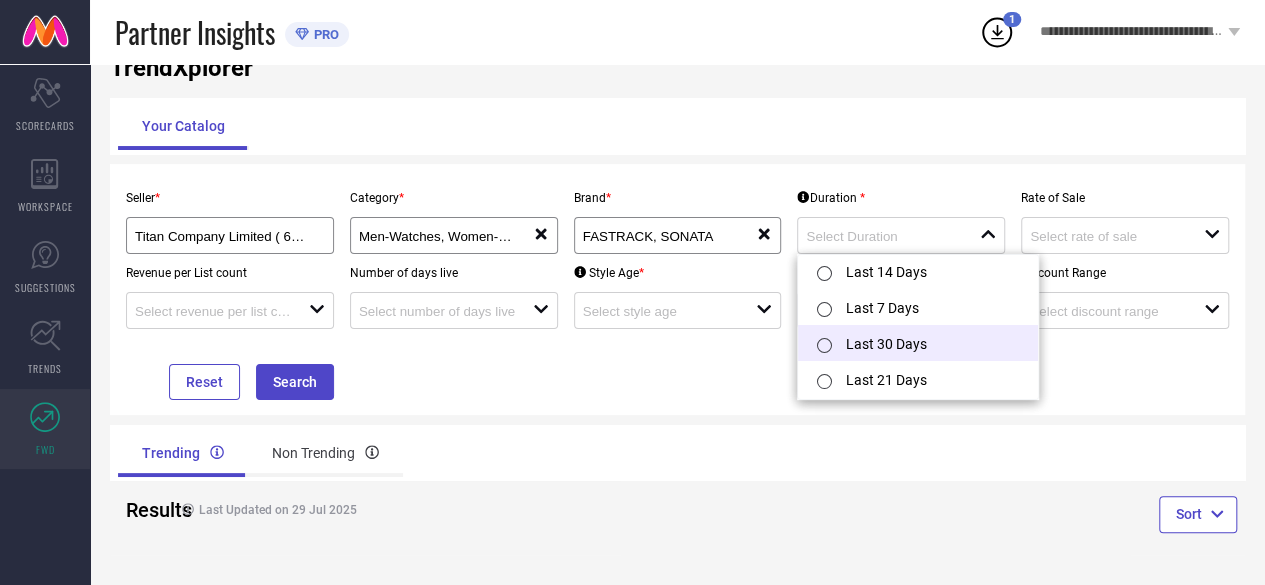 click on "Last 30 Days" at bounding box center (918, 343) 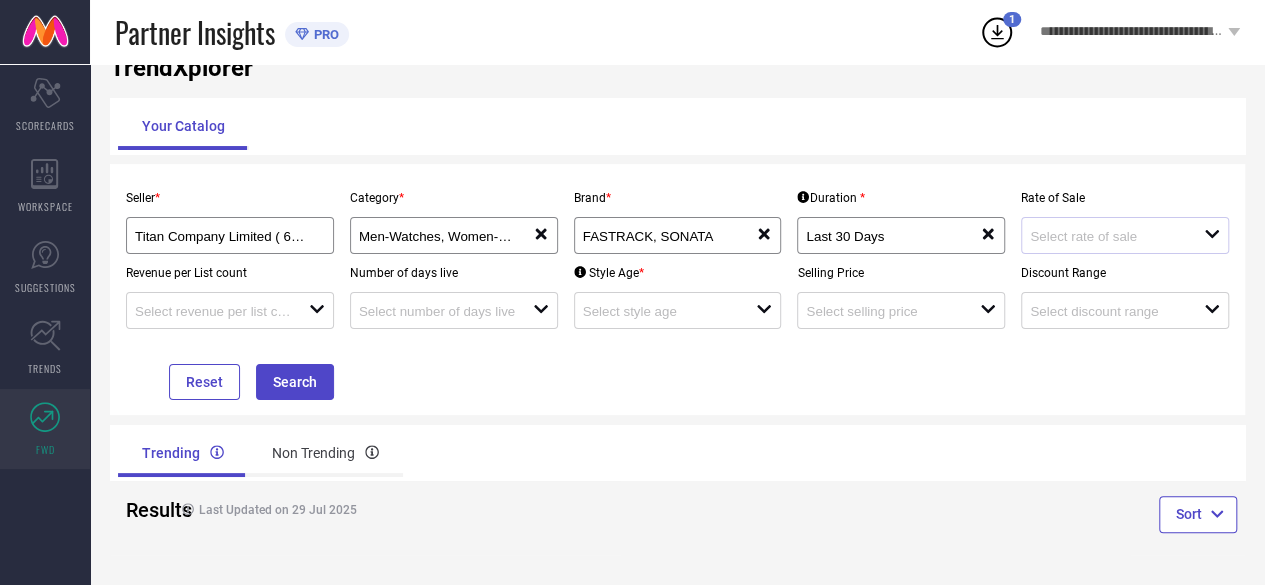 click on "open" at bounding box center (1212, 235) 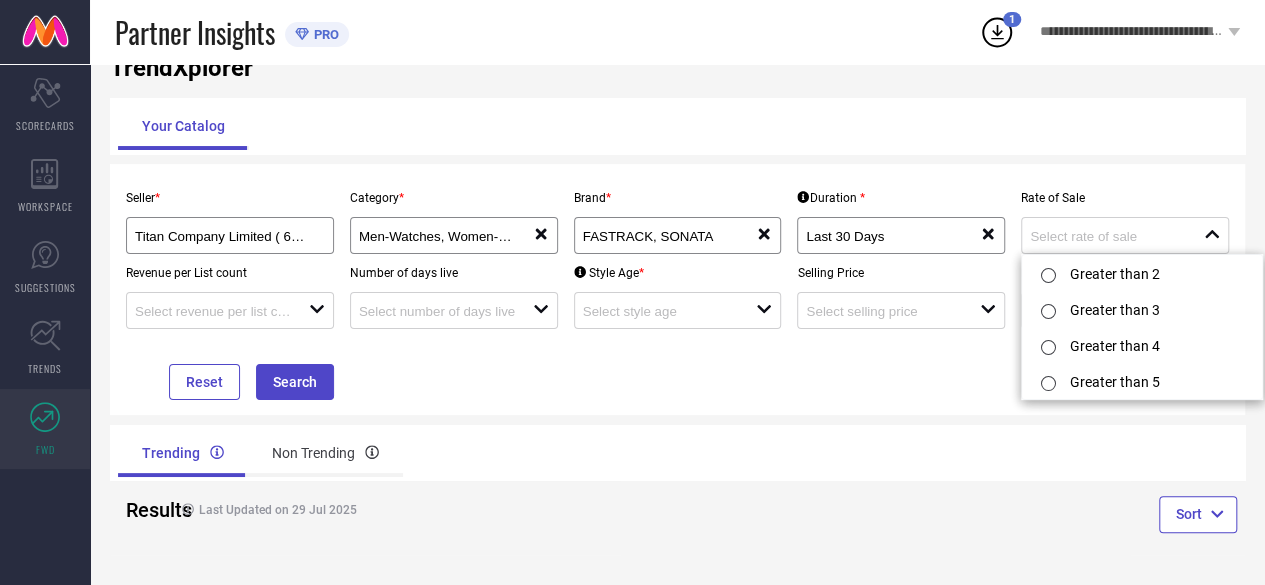 click on "Seller * Titan Company Limited ( 6684 ) Category * Men-Watches, Women-Watches reset Brand * FASTRACK, SONATA reset Duration * Last 30 Days reset Rate of Sale close Revenue per List count open Number of days live open Style Age * open Selling Price open Discount Range open Reset Search" at bounding box center (677, 289) 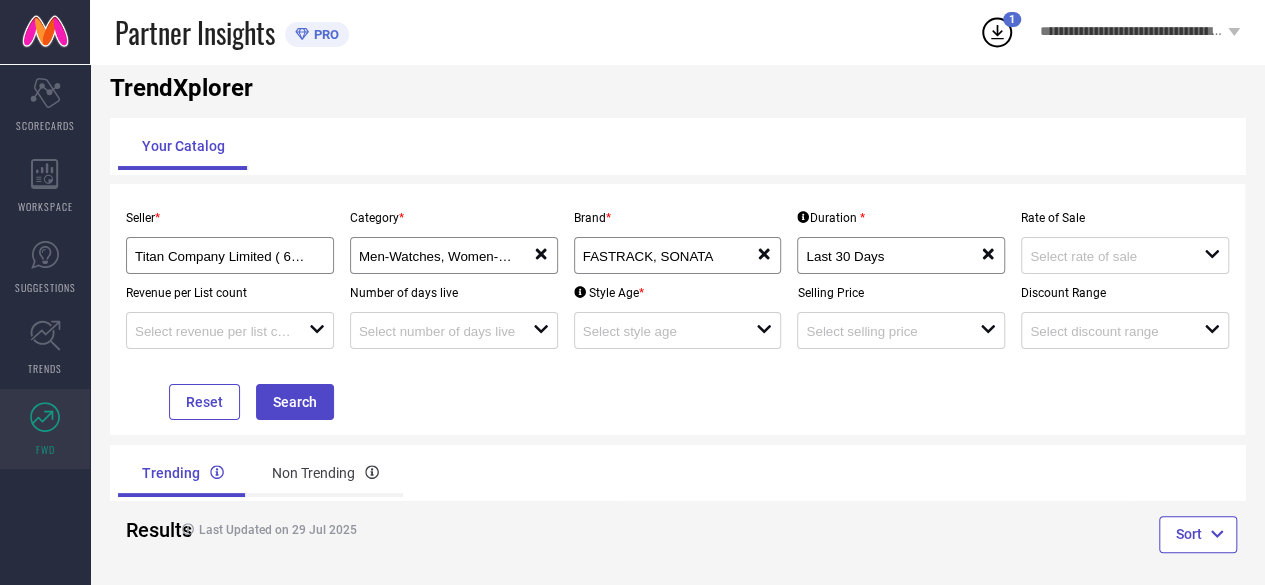 scroll, scrollTop: 56, scrollLeft: 0, axis: vertical 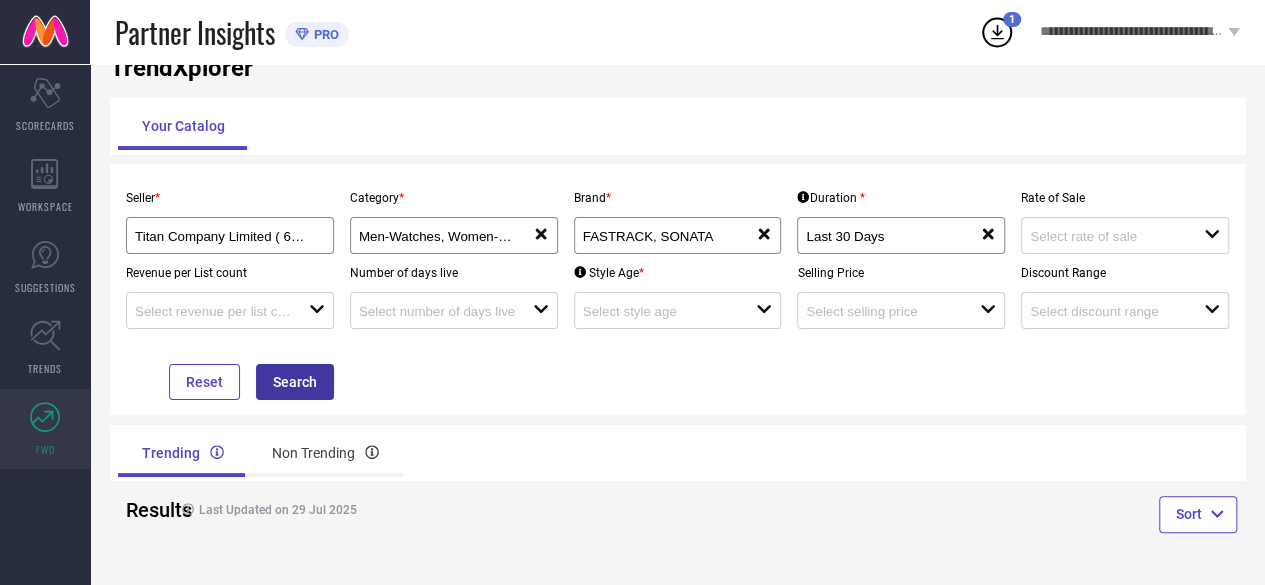 click on "Search" at bounding box center (295, 382) 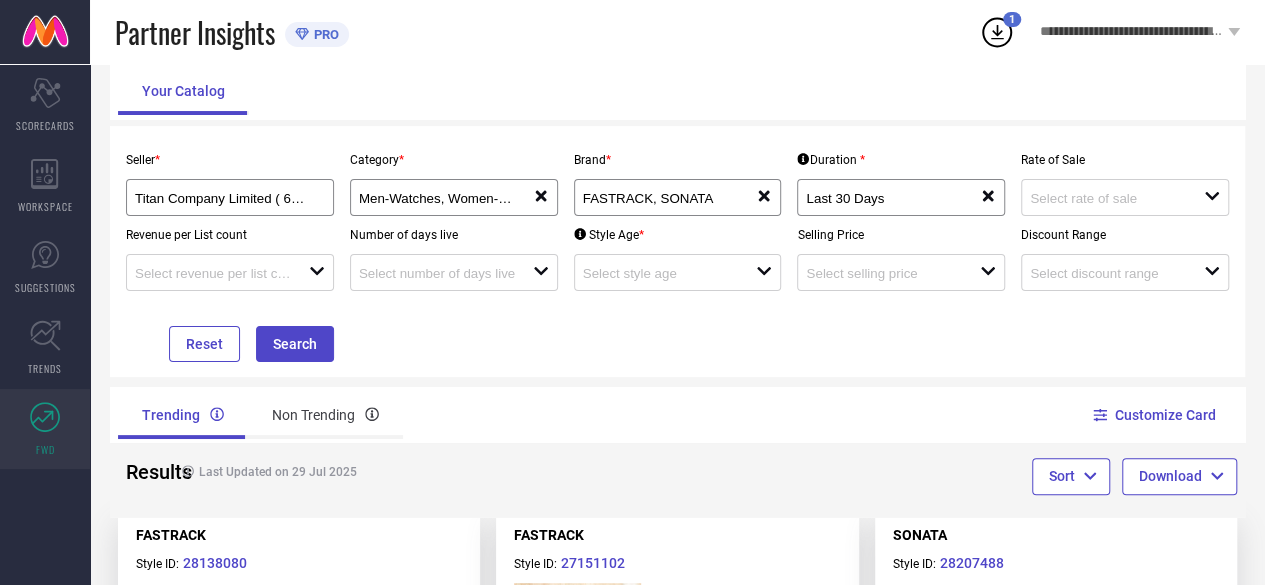 scroll, scrollTop: 300, scrollLeft: 0, axis: vertical 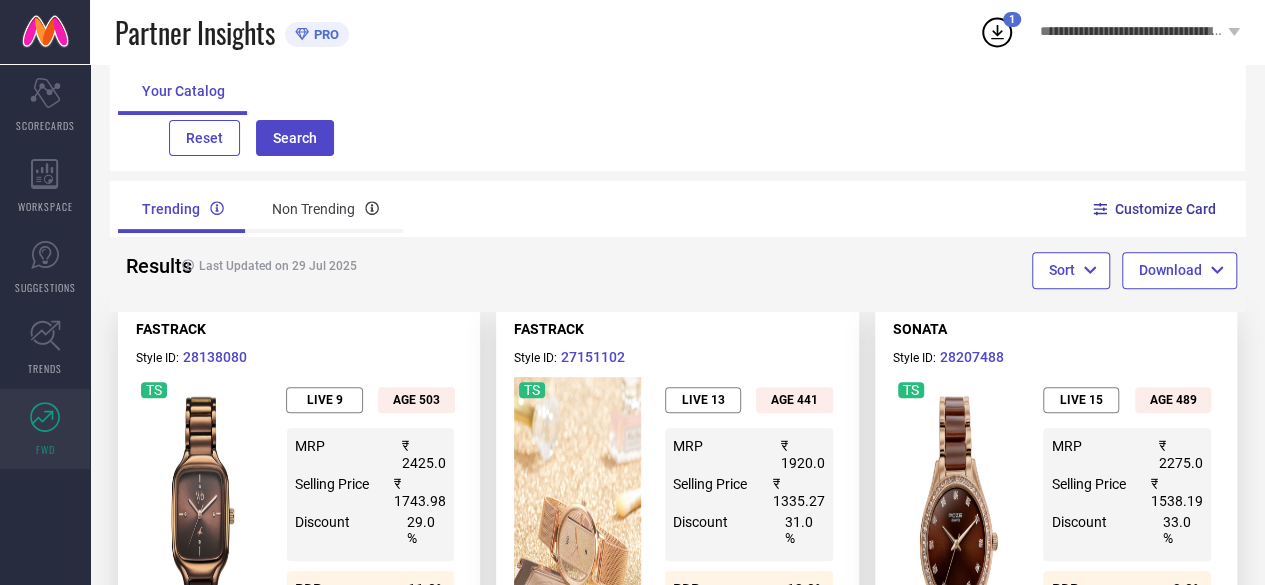 click on "Customize Card" at bounding box center (1156, 209) 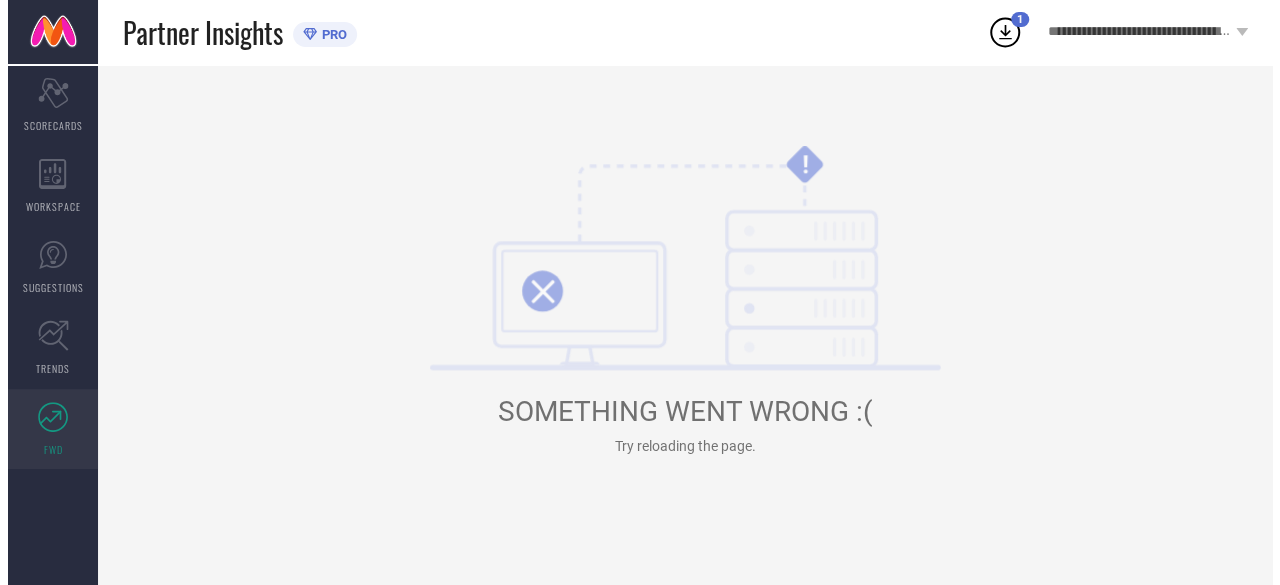 scroll, scrollTop: 0, scrollLeft: 0, axis: both 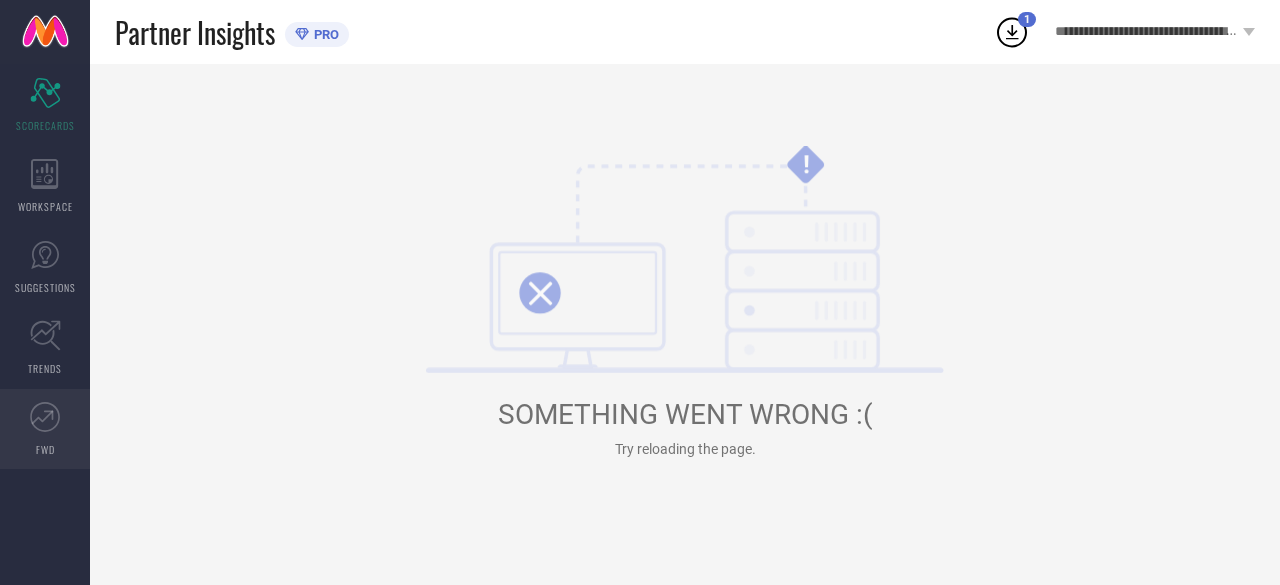 click on "FWD" at bounding box center [45, 429] 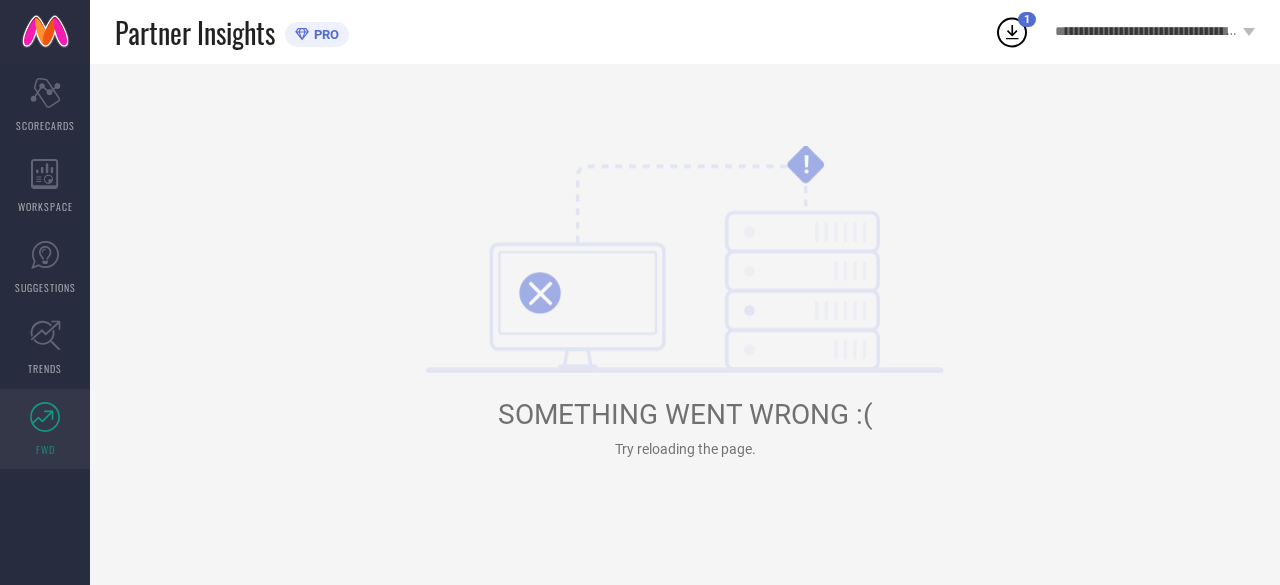 click on "Partner Insights" at bounding box center (195, 32) 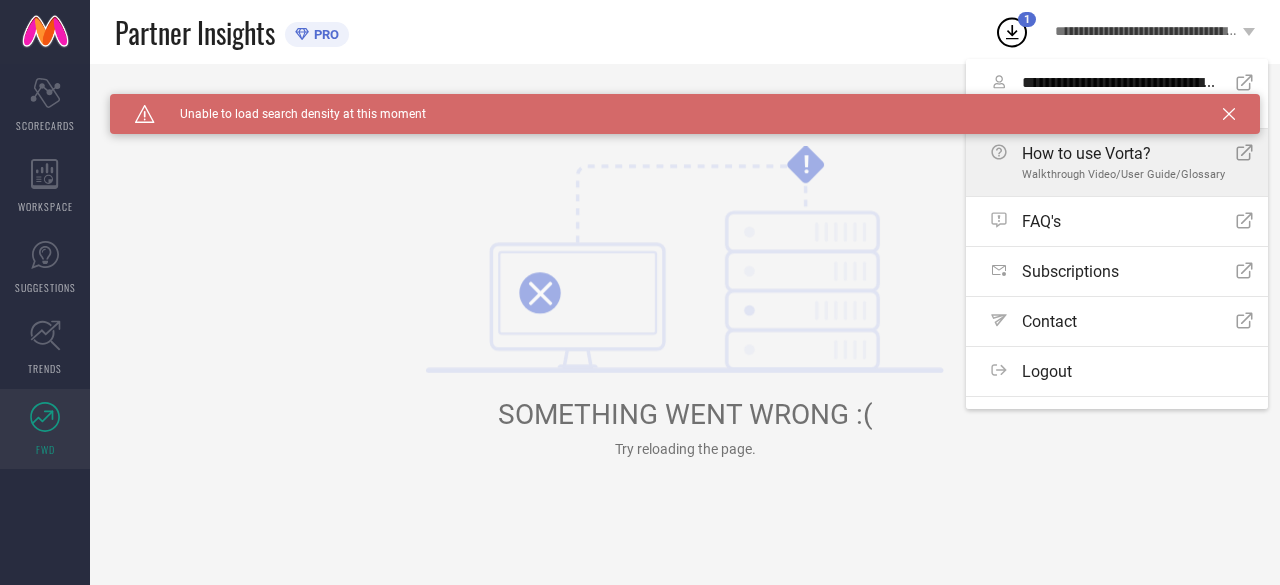 click on "How to use Vorta? Walkthrough Video/User Guide/Glossary Open Icon" at bounding box center (1117, 162) 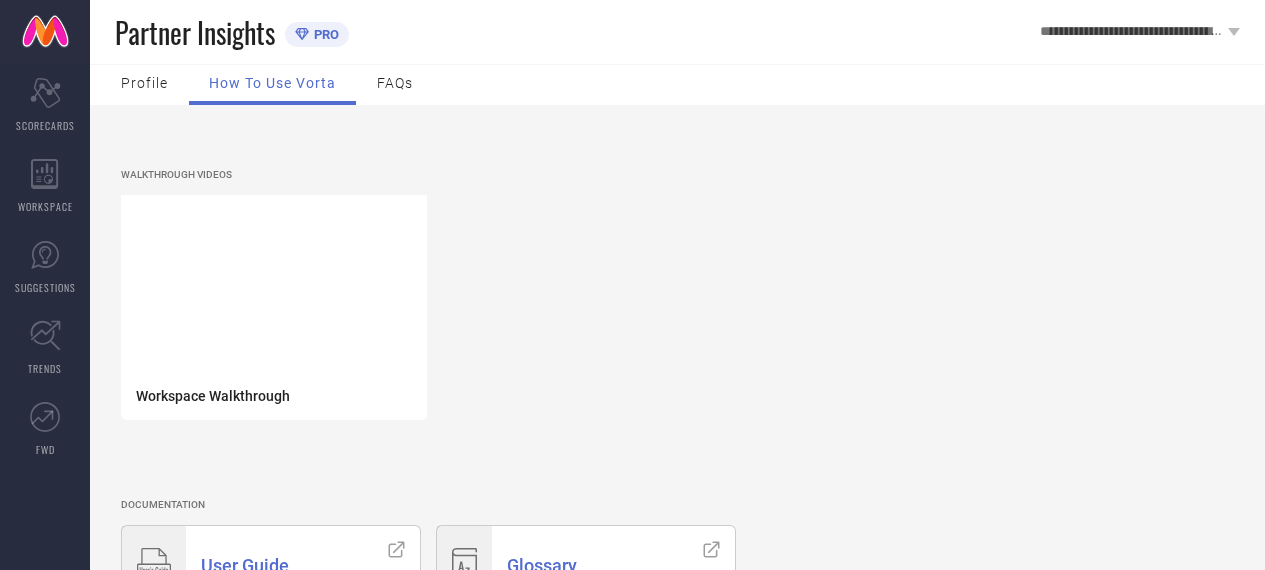 scroll, scrollTop: 0, scrollLeft: 0, axis: both 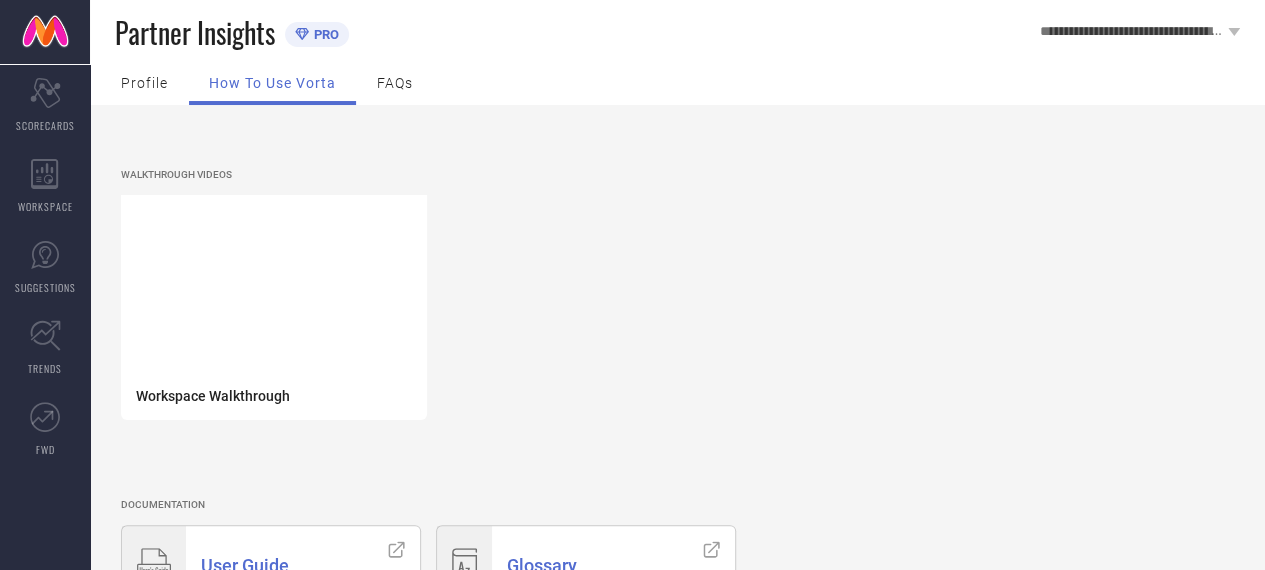 click on "Workspace Walkthrough" at bounding box center [695, 315] 